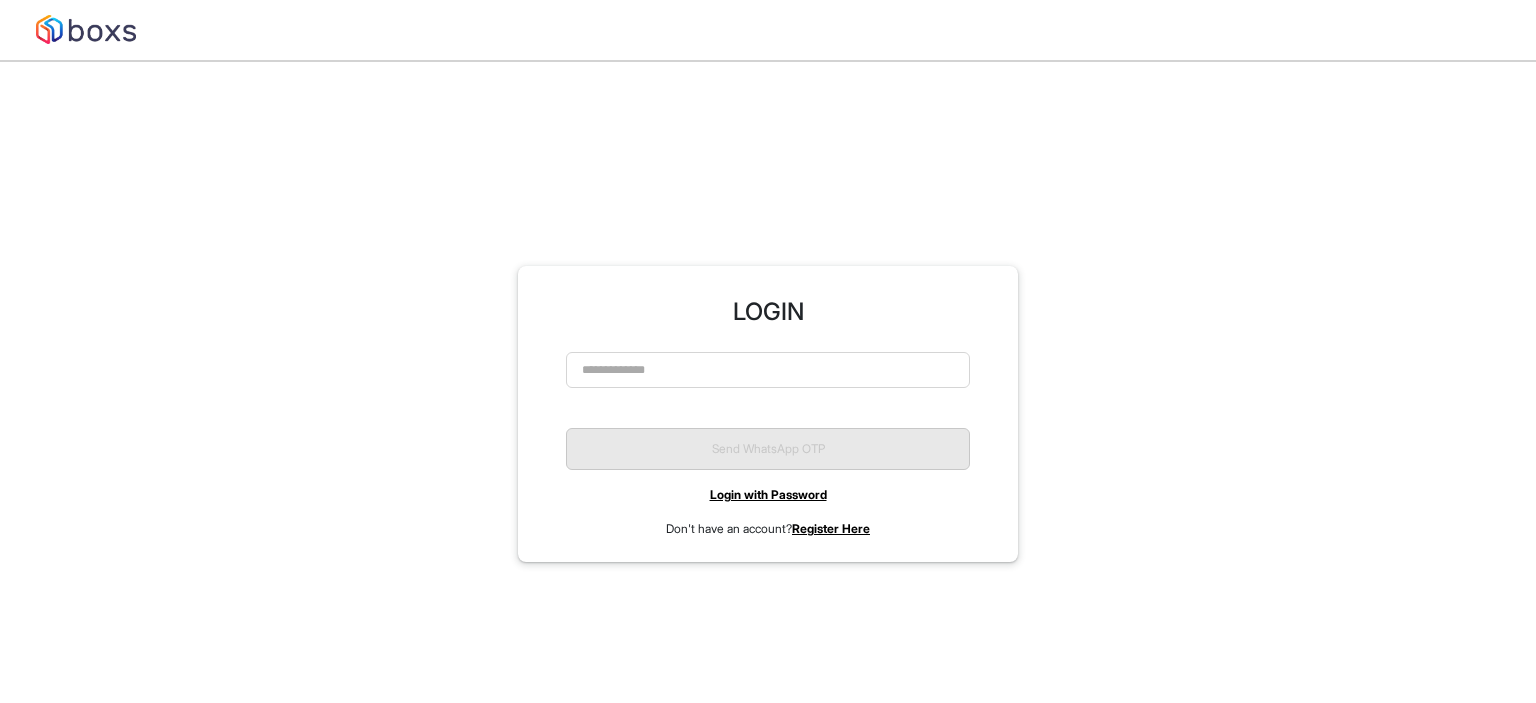 scroll, scrollTop: 0, scrollLeft: 0, axis: both 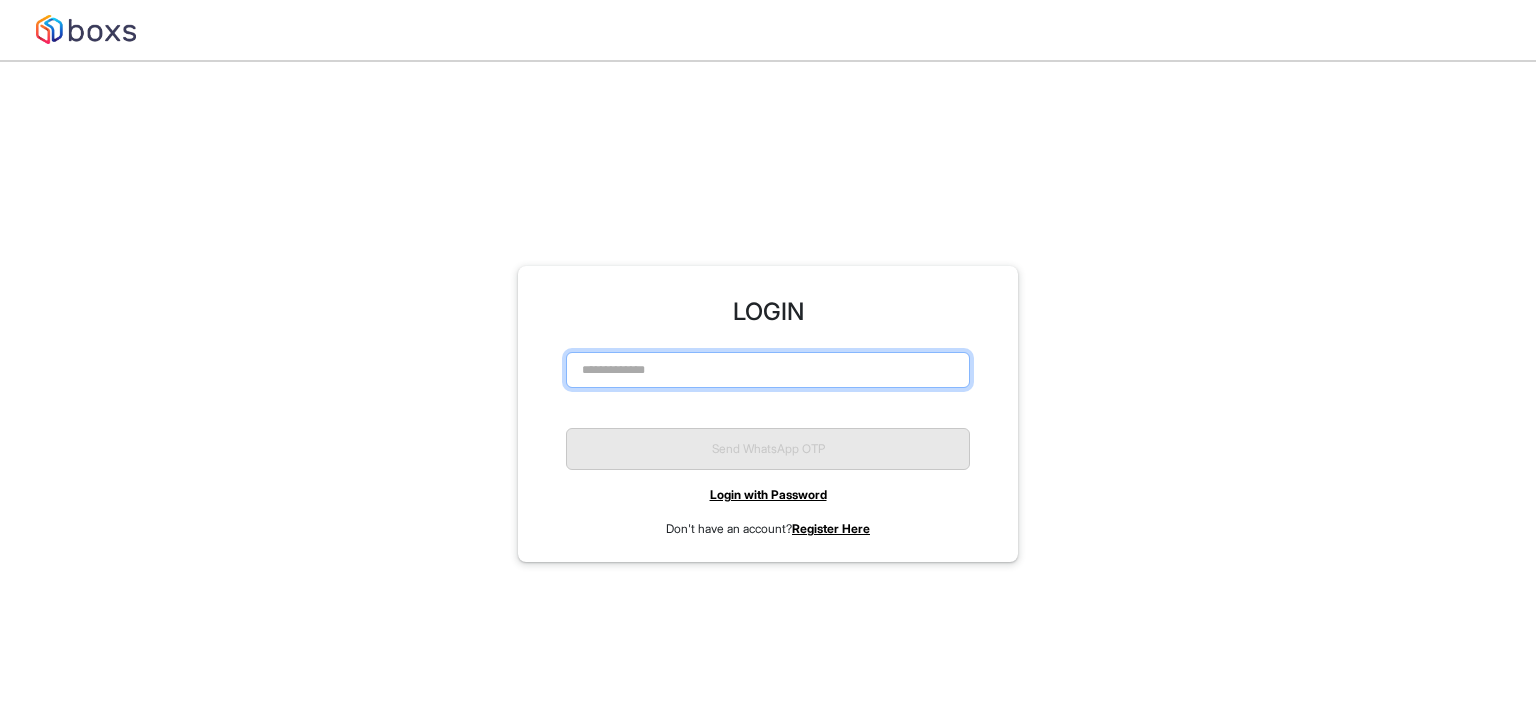 click at bounding box center (768, 370) 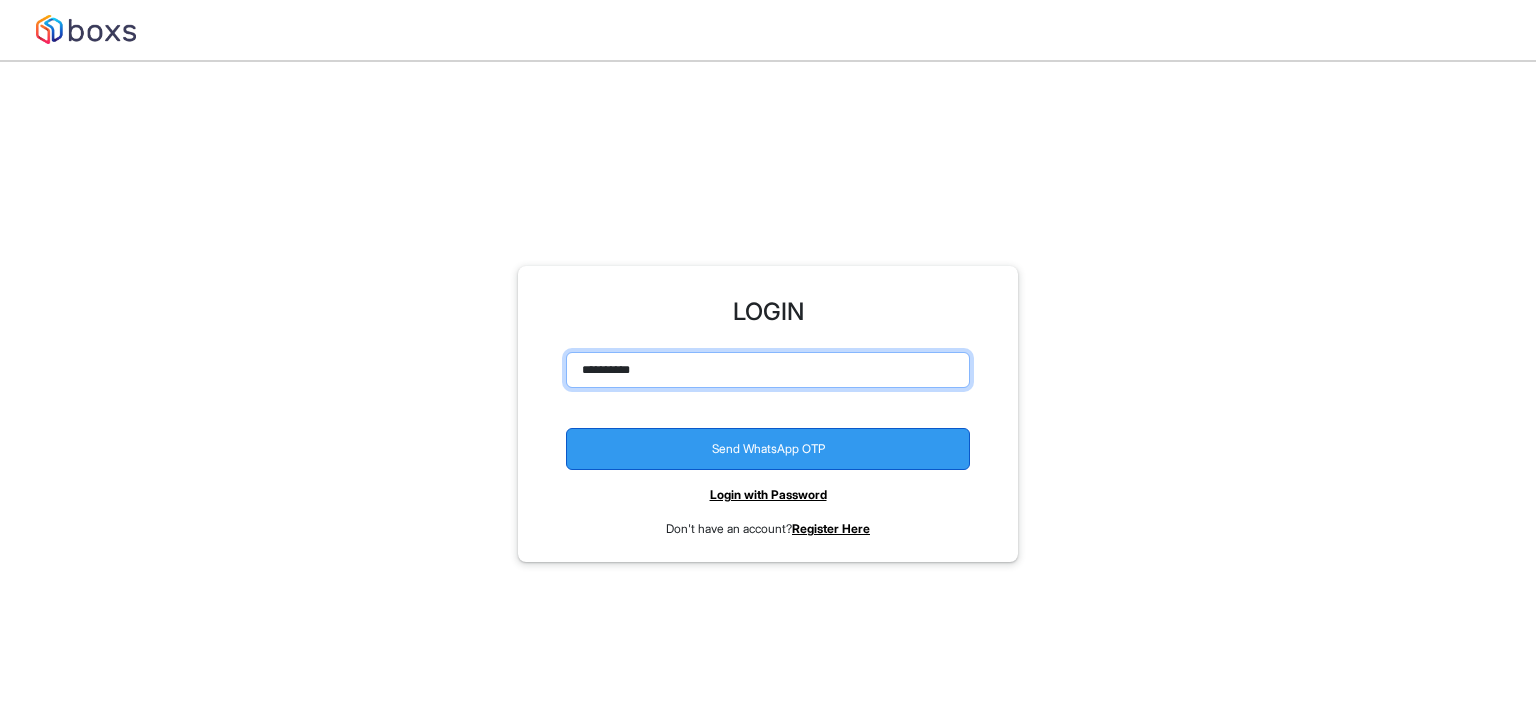 type on "**********" 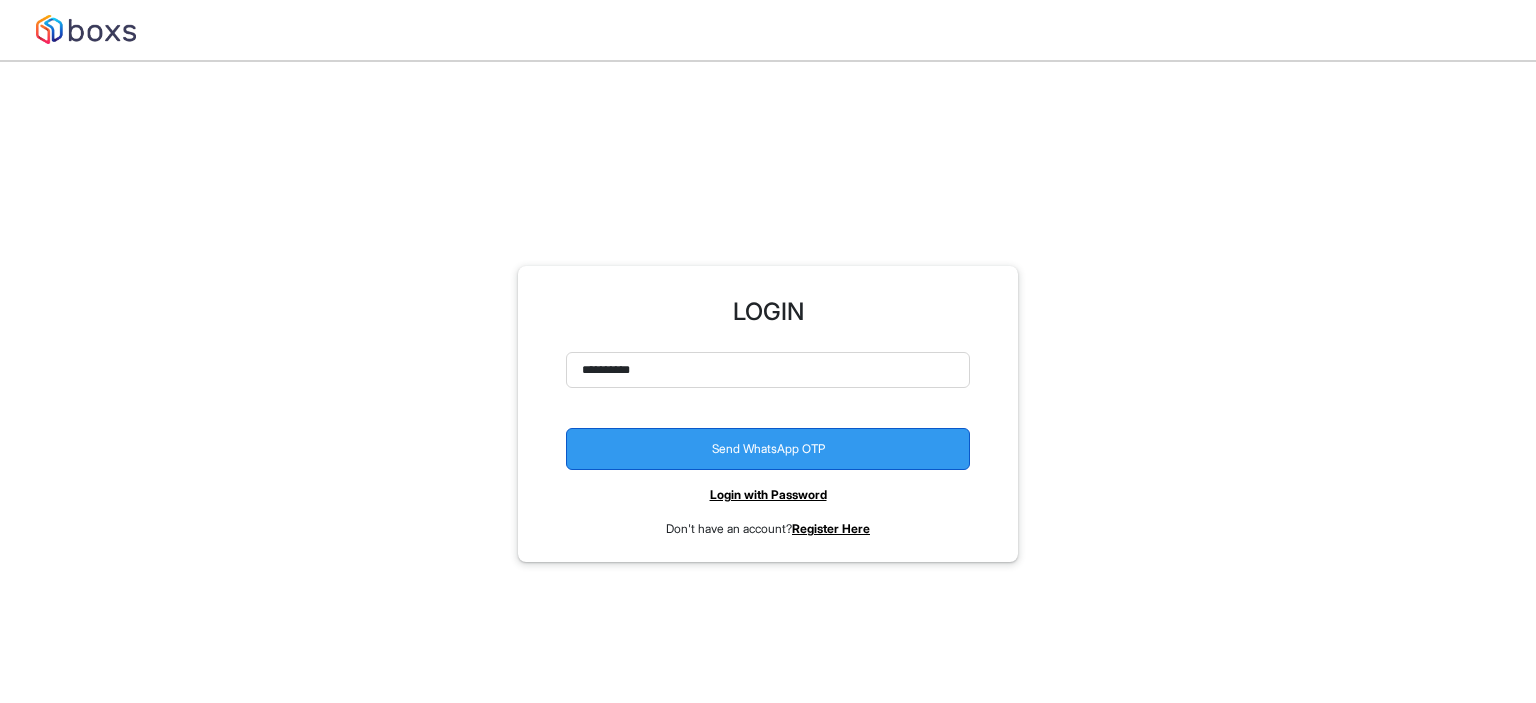 click on "Send WhatsApp OTP" at bounding box center [768, 449] 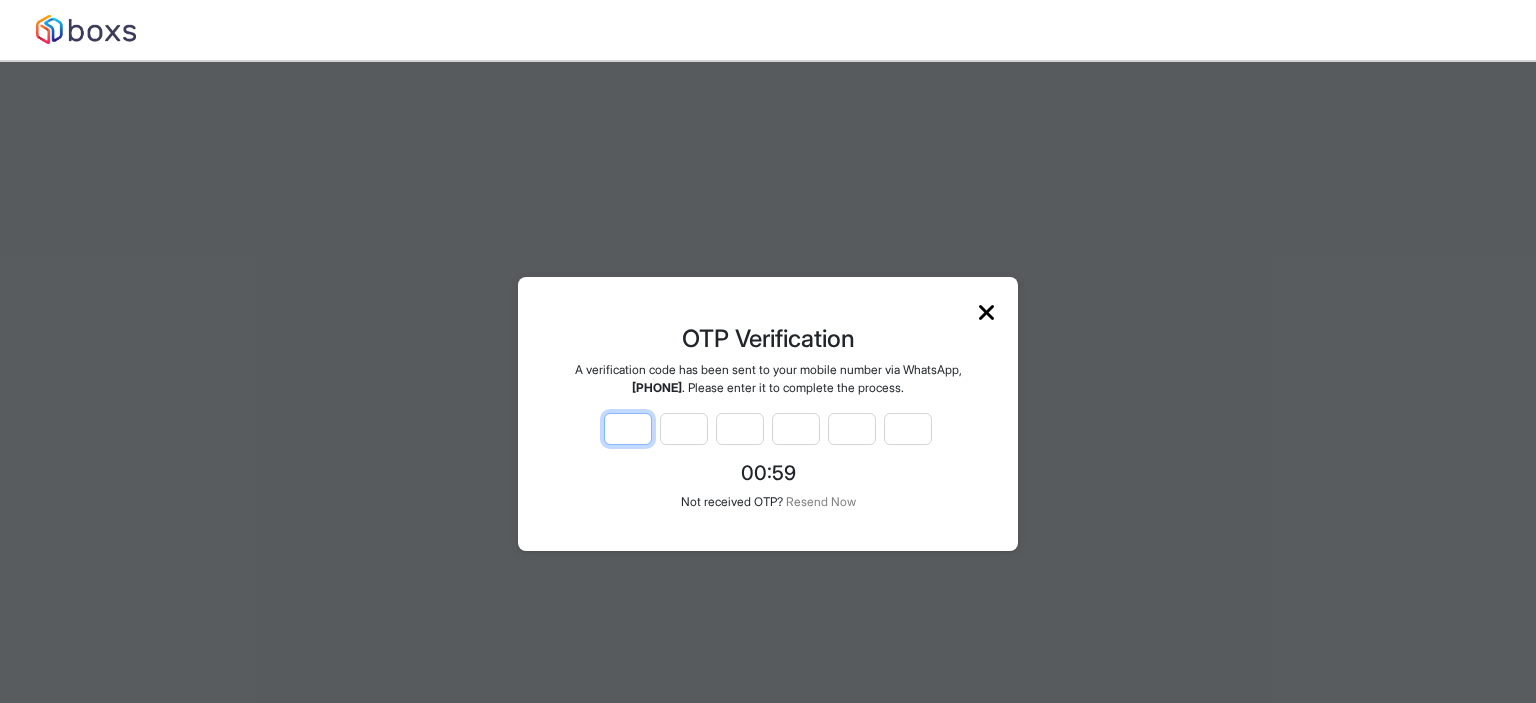 click at bounding box center [628, 429] 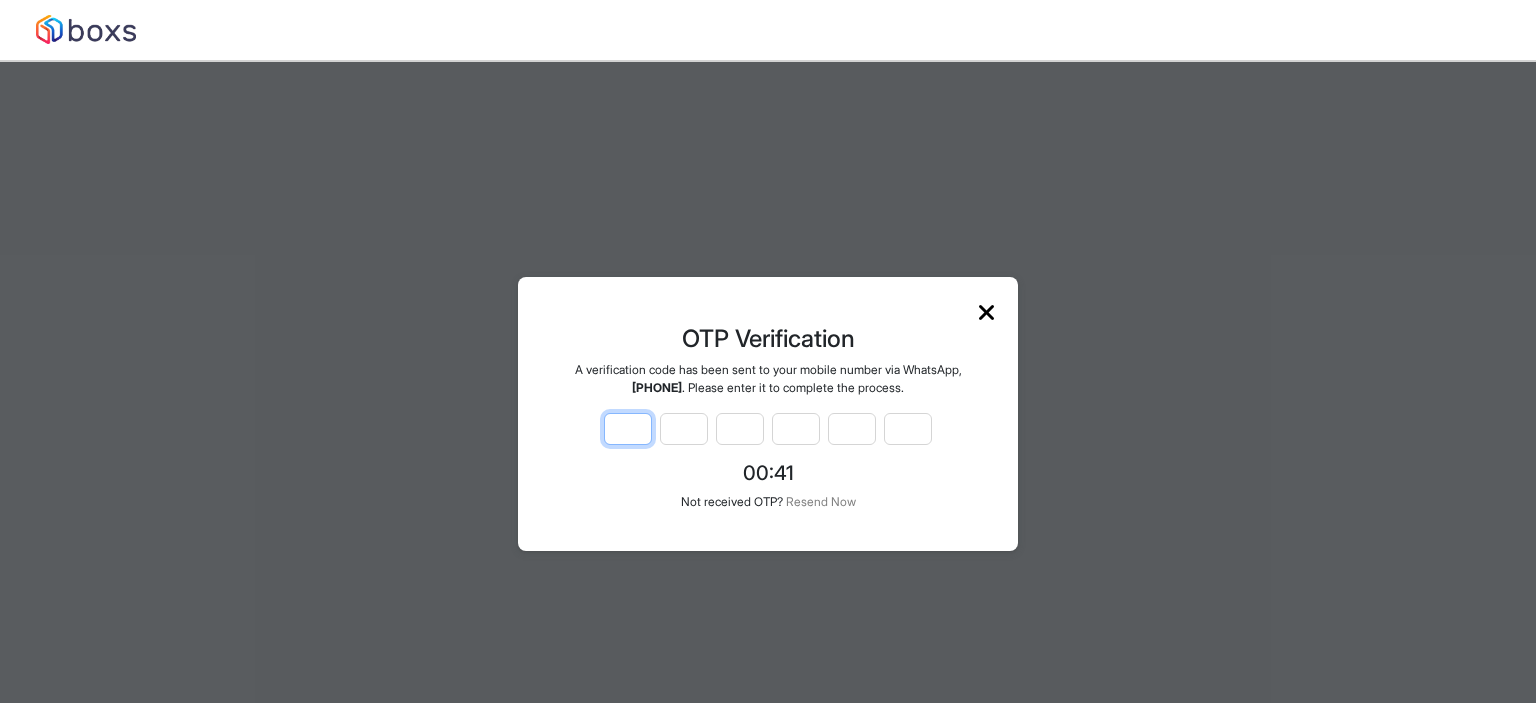 type on "*" 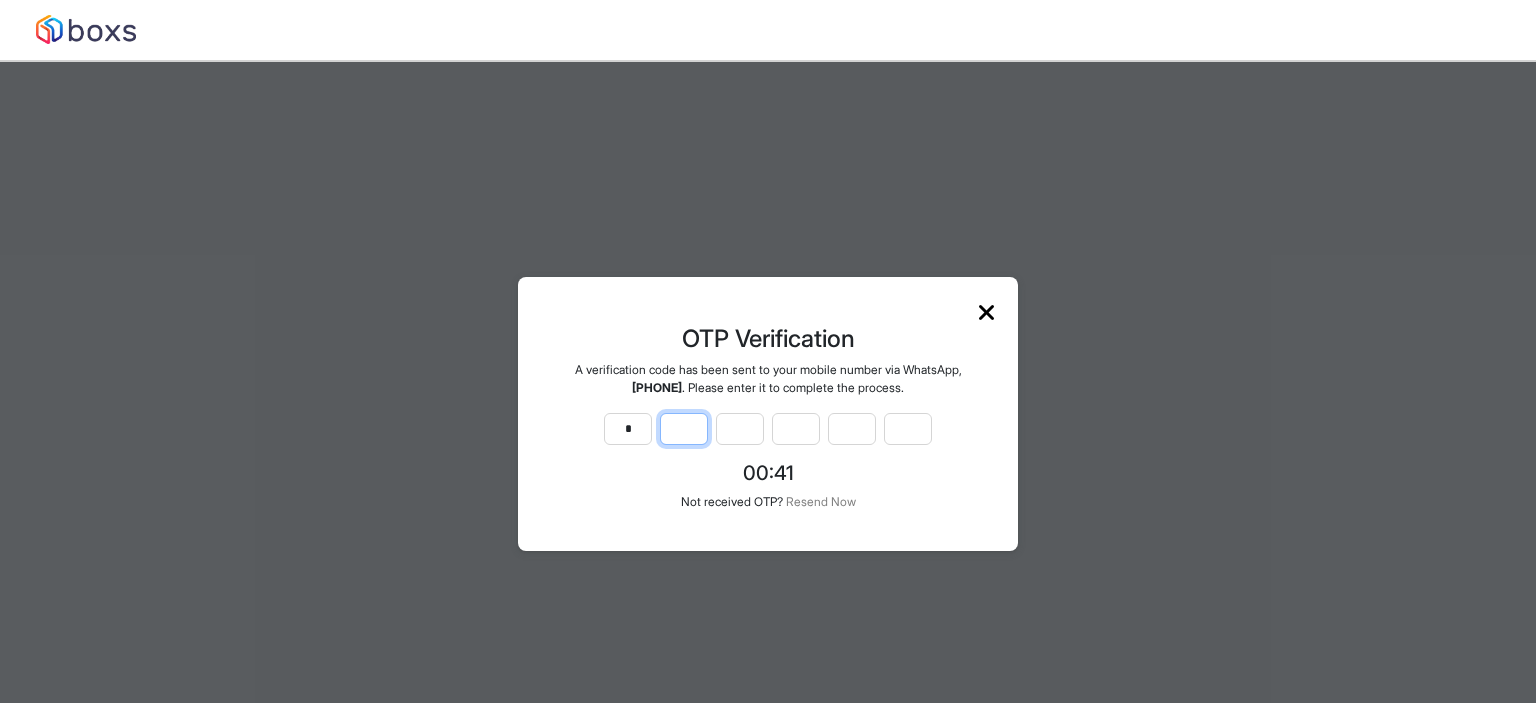 type on "*" 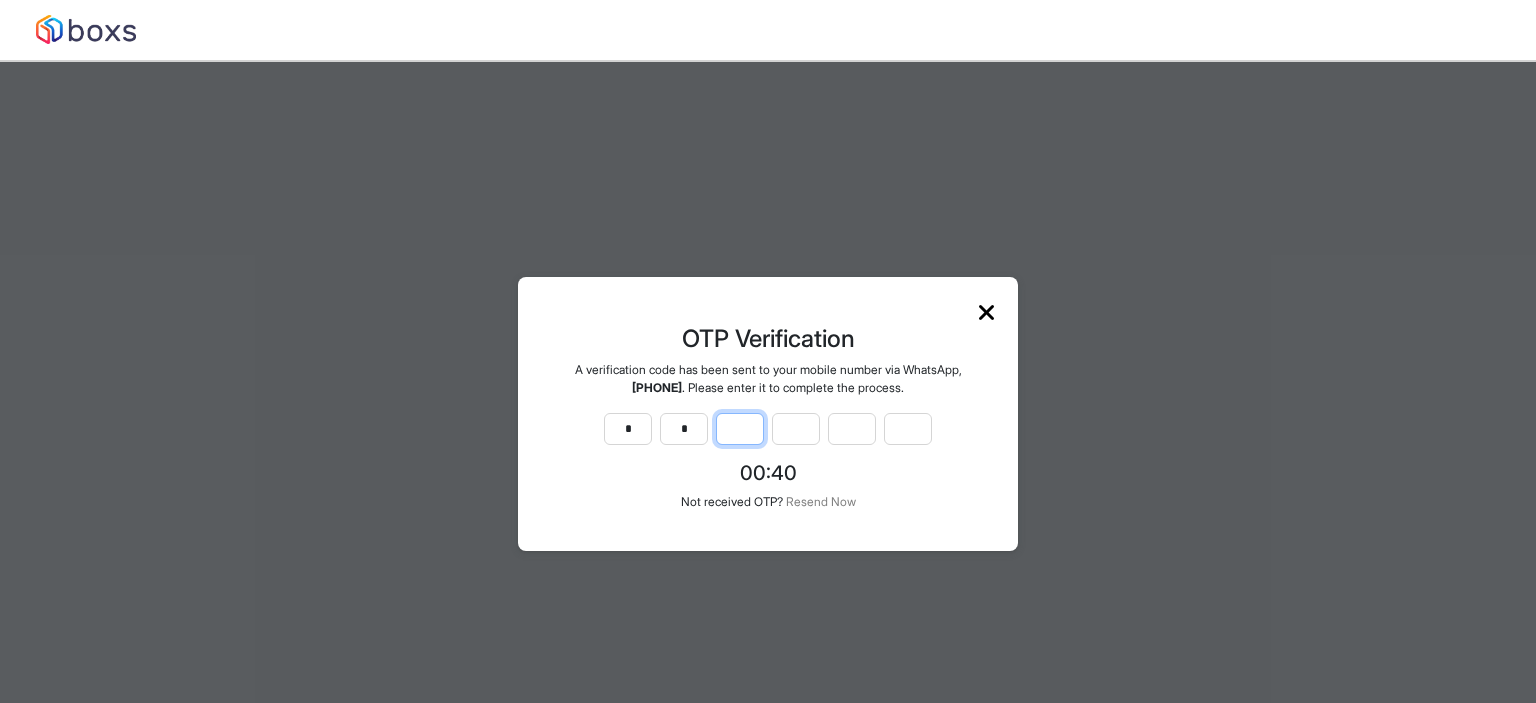 type on "*" 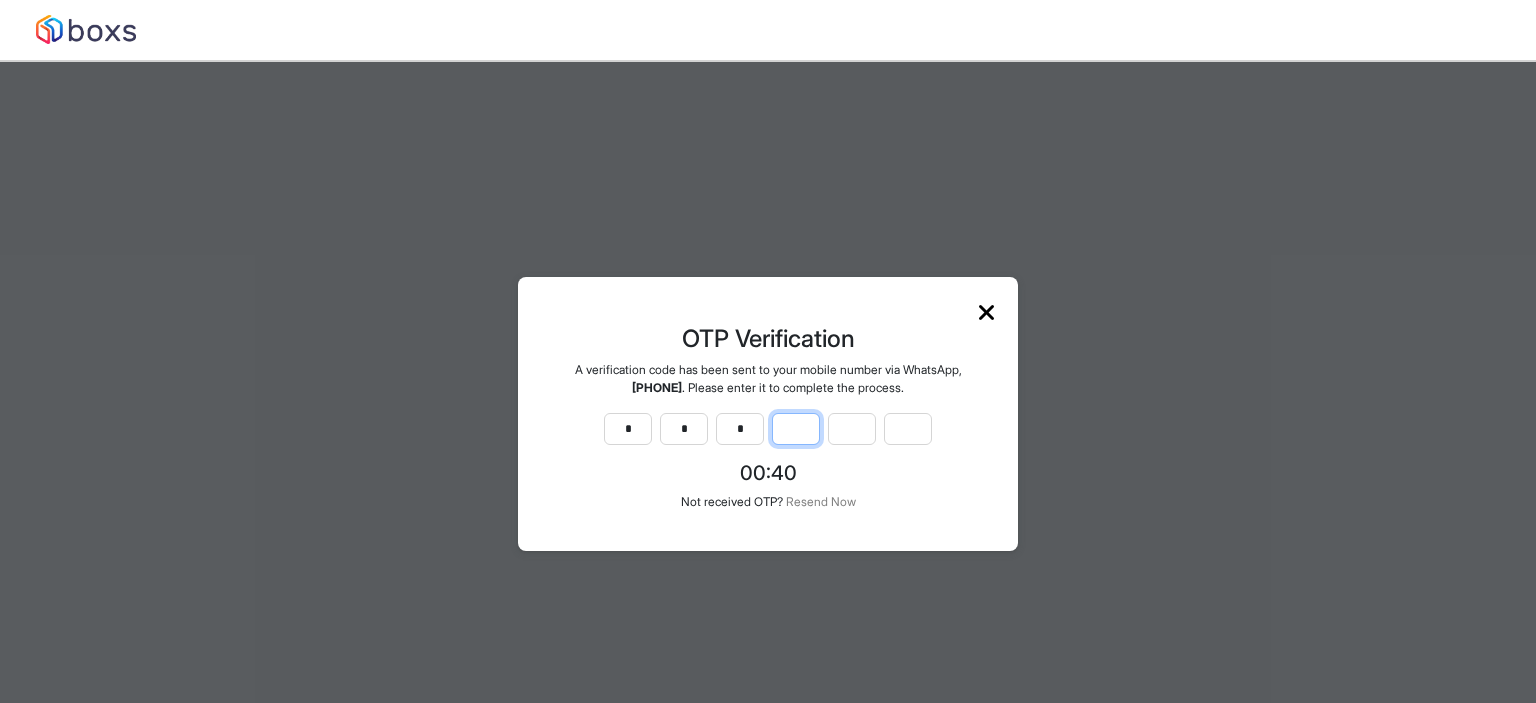 type on "*" 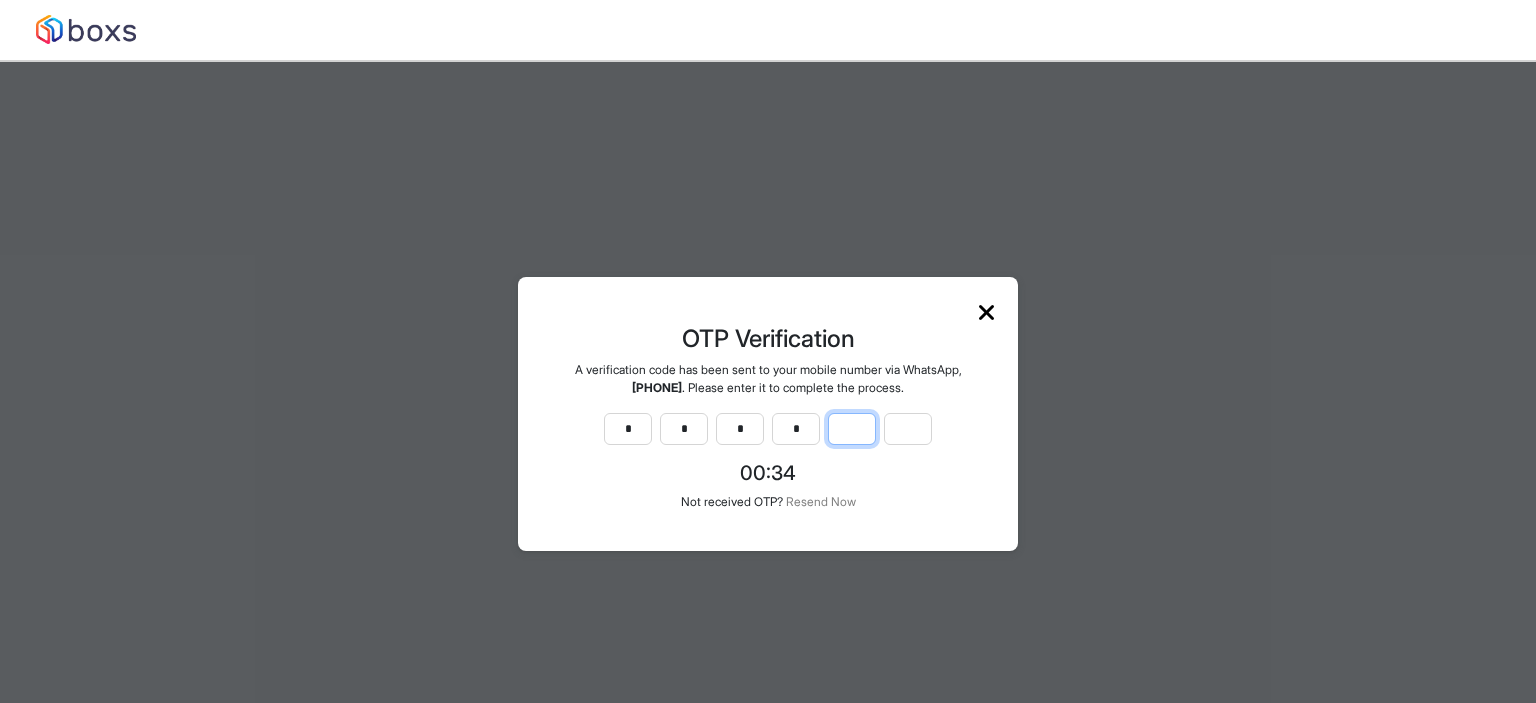 type on "*" 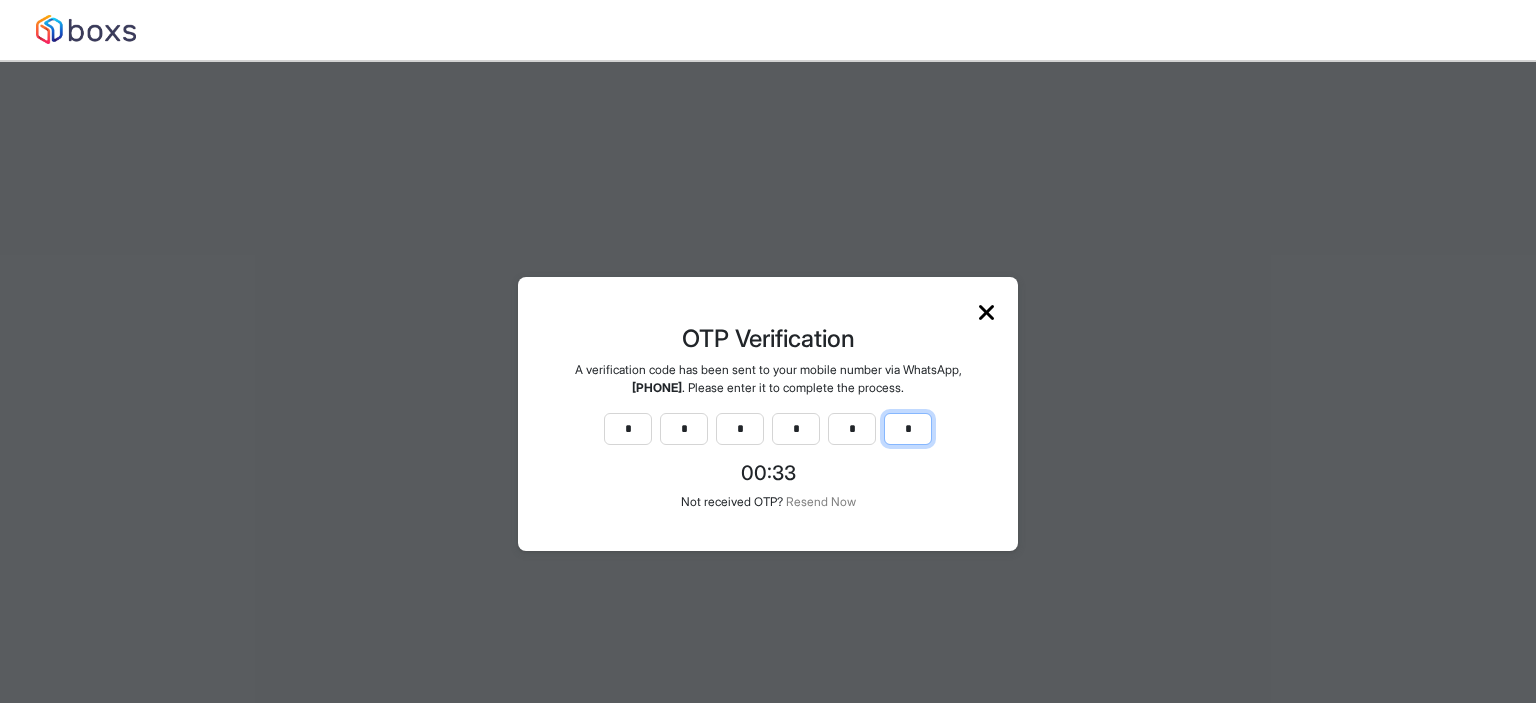 type on "*" 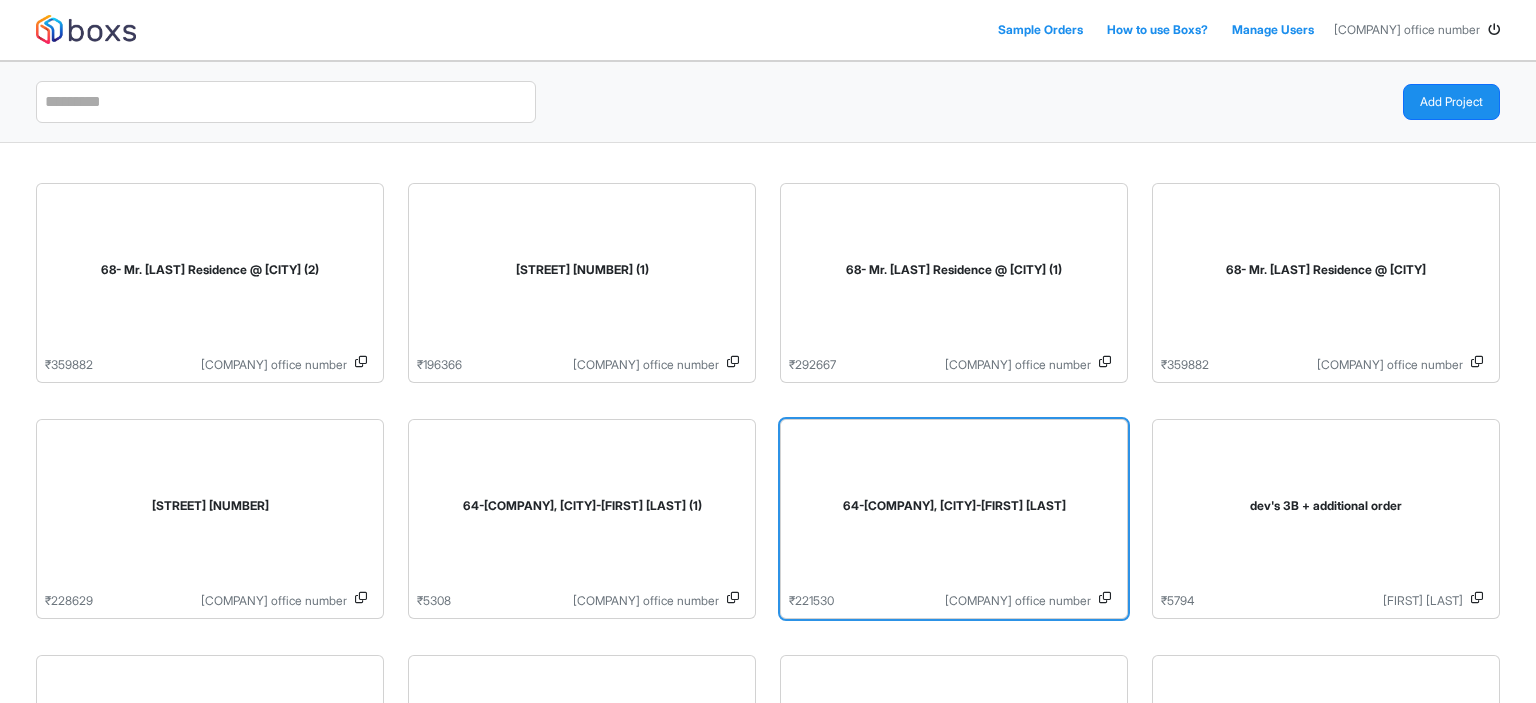 click on "64-[COMPANY], [CITY]-[FIRST] [LAST]" at bounding box center (954, 510) 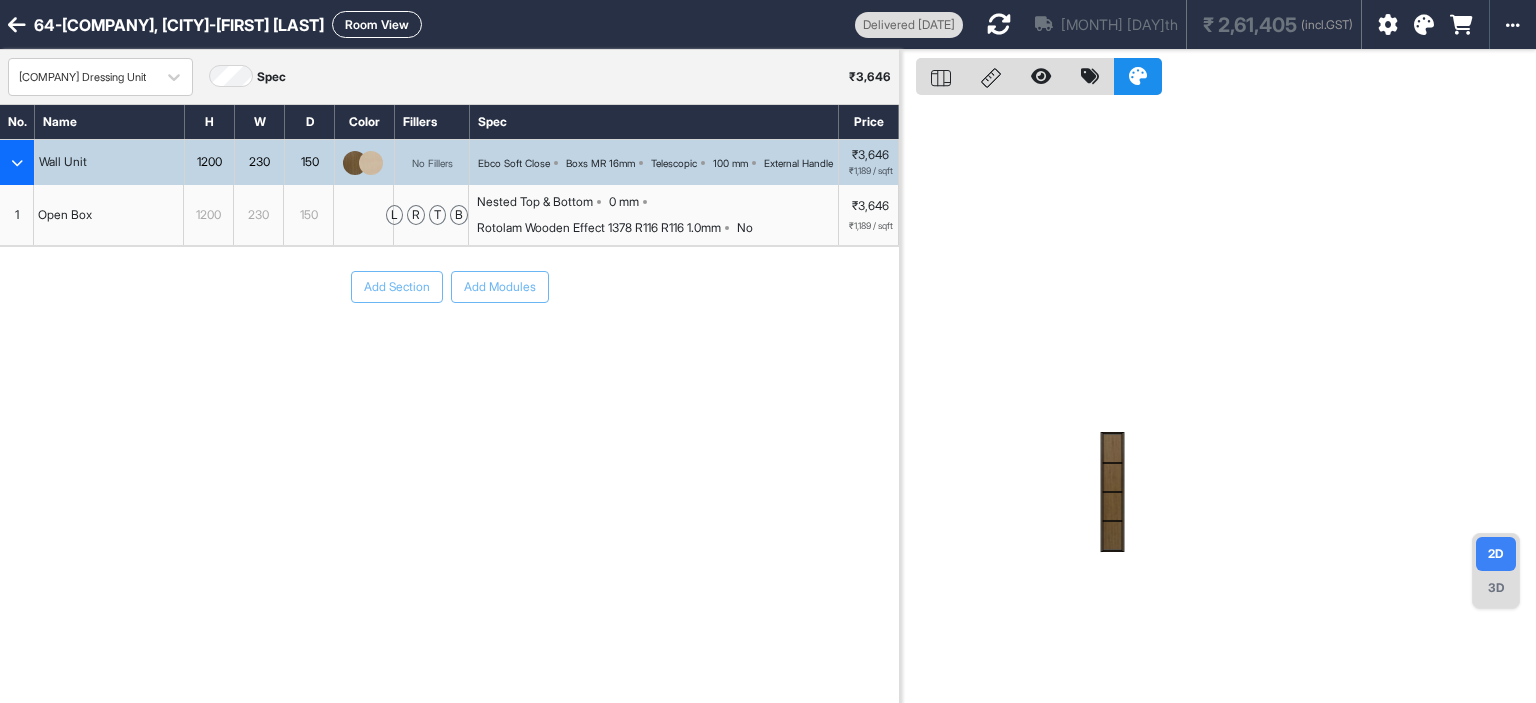 click on "Room View" at bounding box center [377, 24] 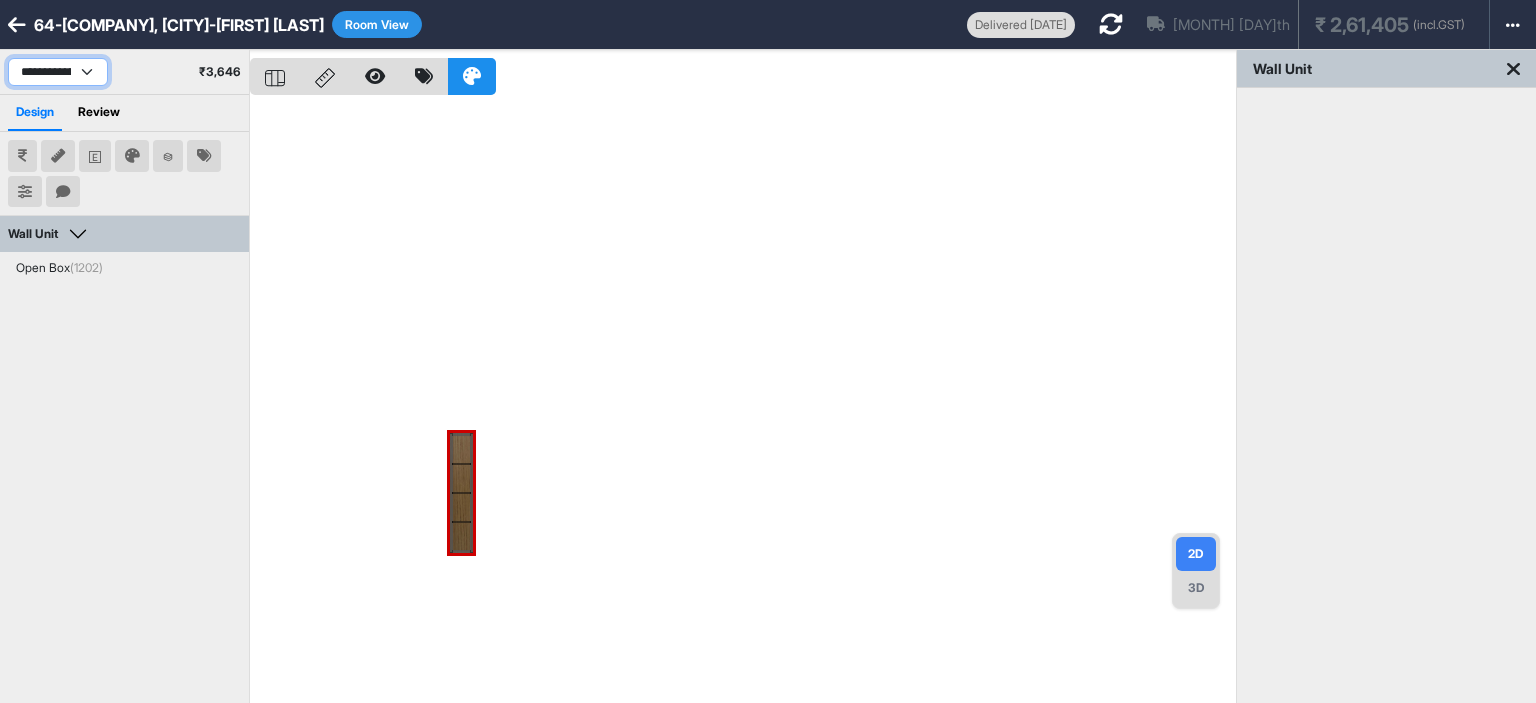 click on "**********" at bounding box center (58, 72) 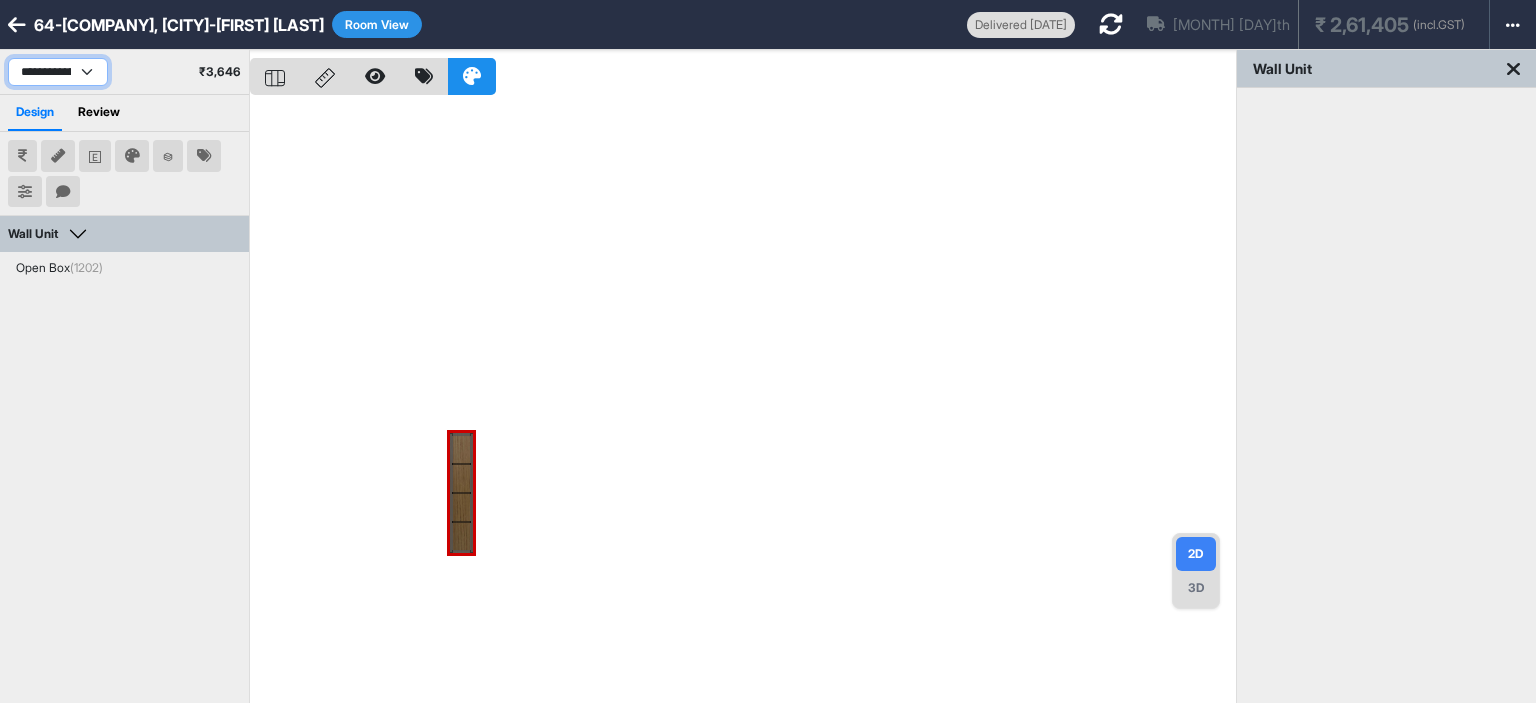 select on "****" 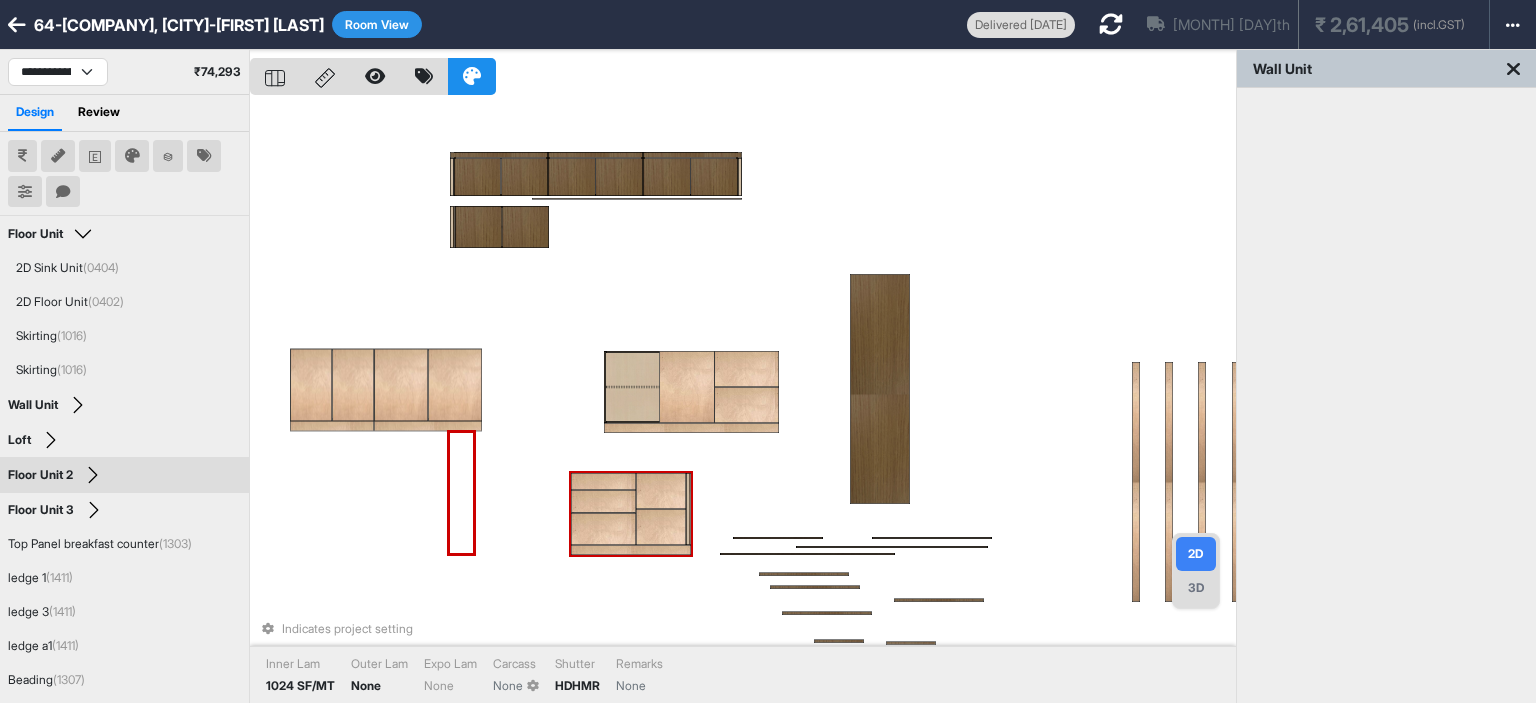 click on "Indicates project setting Inner Lam 1024 SF/MT Outer Lam None Expo Lam None Carcass None Shutter HDHMR Remarks None" at bounding box center [743, 401] 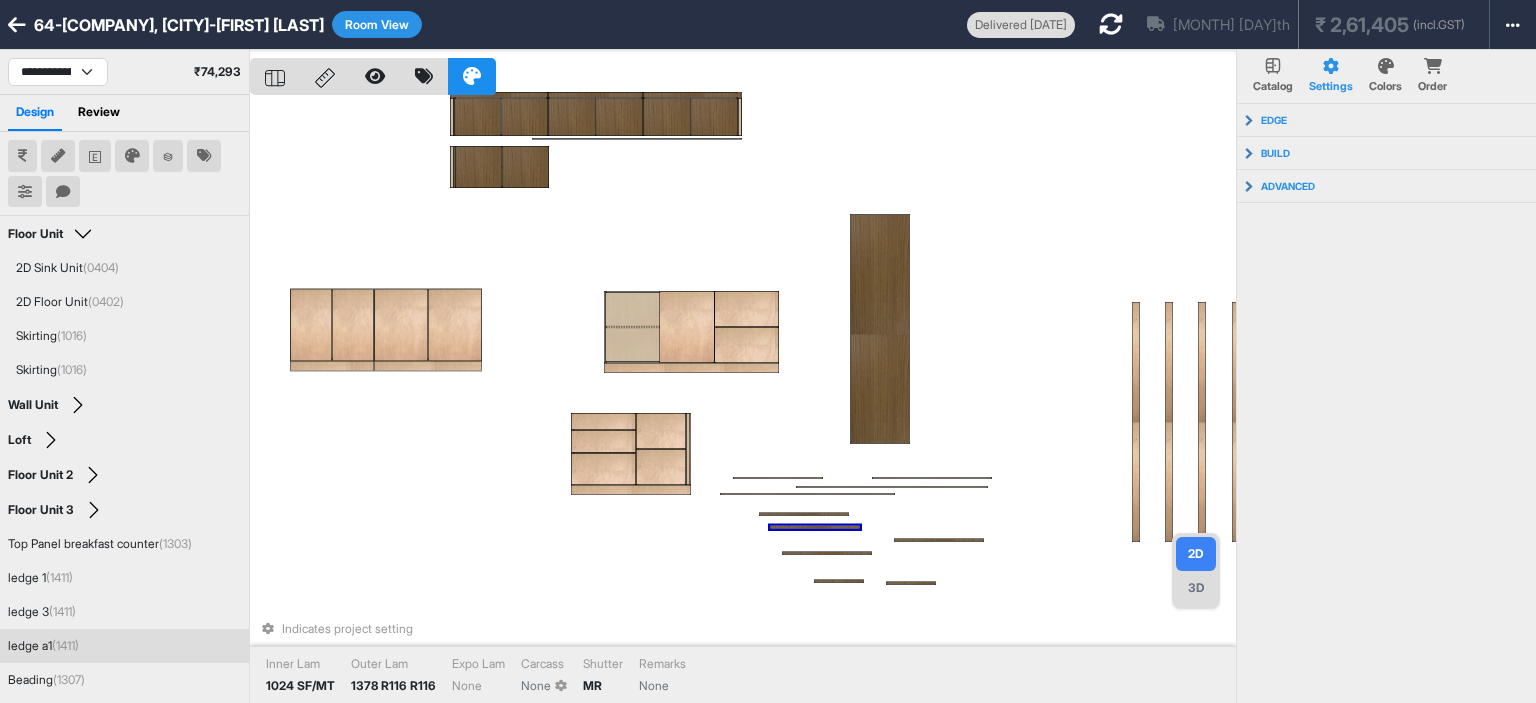 click at bounding box center (815, 527) 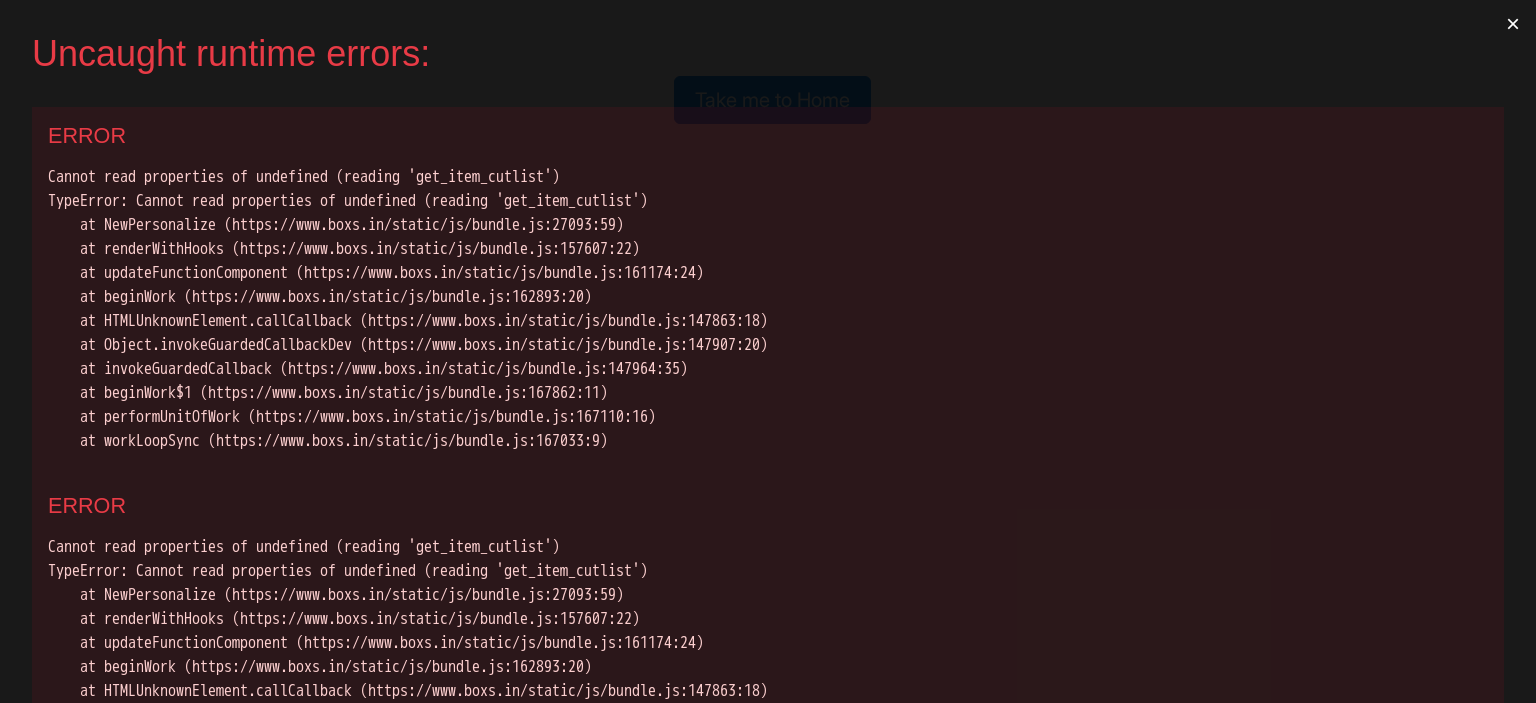 scroll, scrollTop: 0, scrollLeft: 0, axis: both 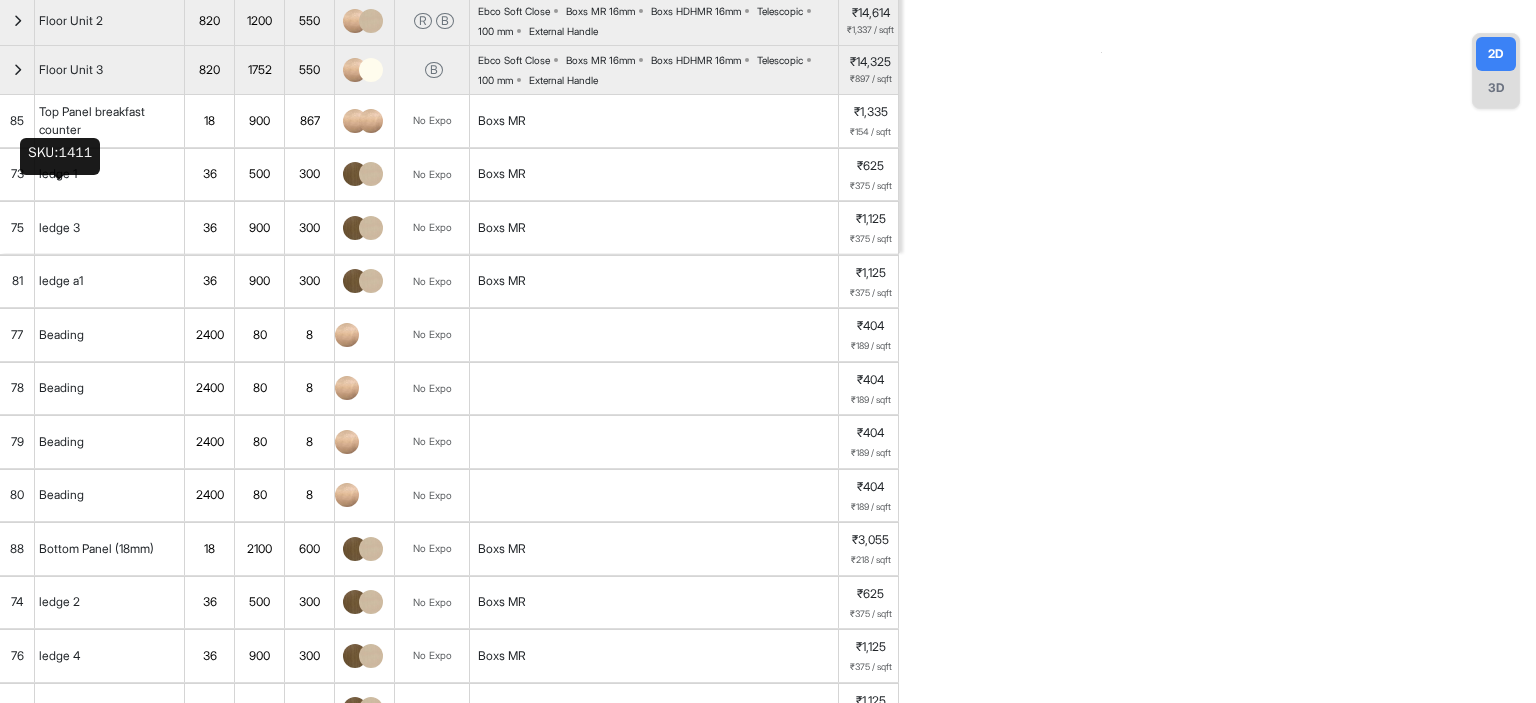 click on "ledge 1" at bounding box center [58, 174] 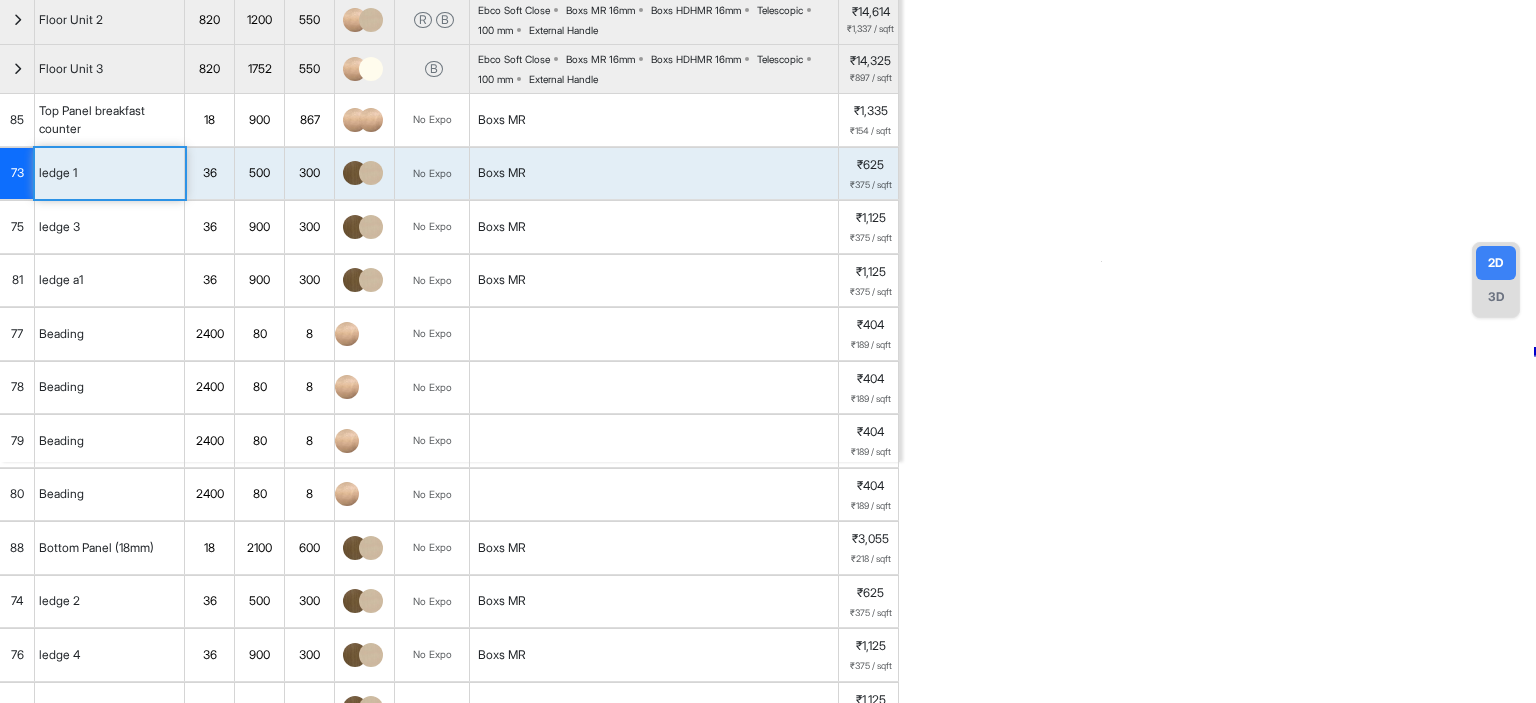 scroll, scrollTop: 0, scrollLeft: 0, axis: both 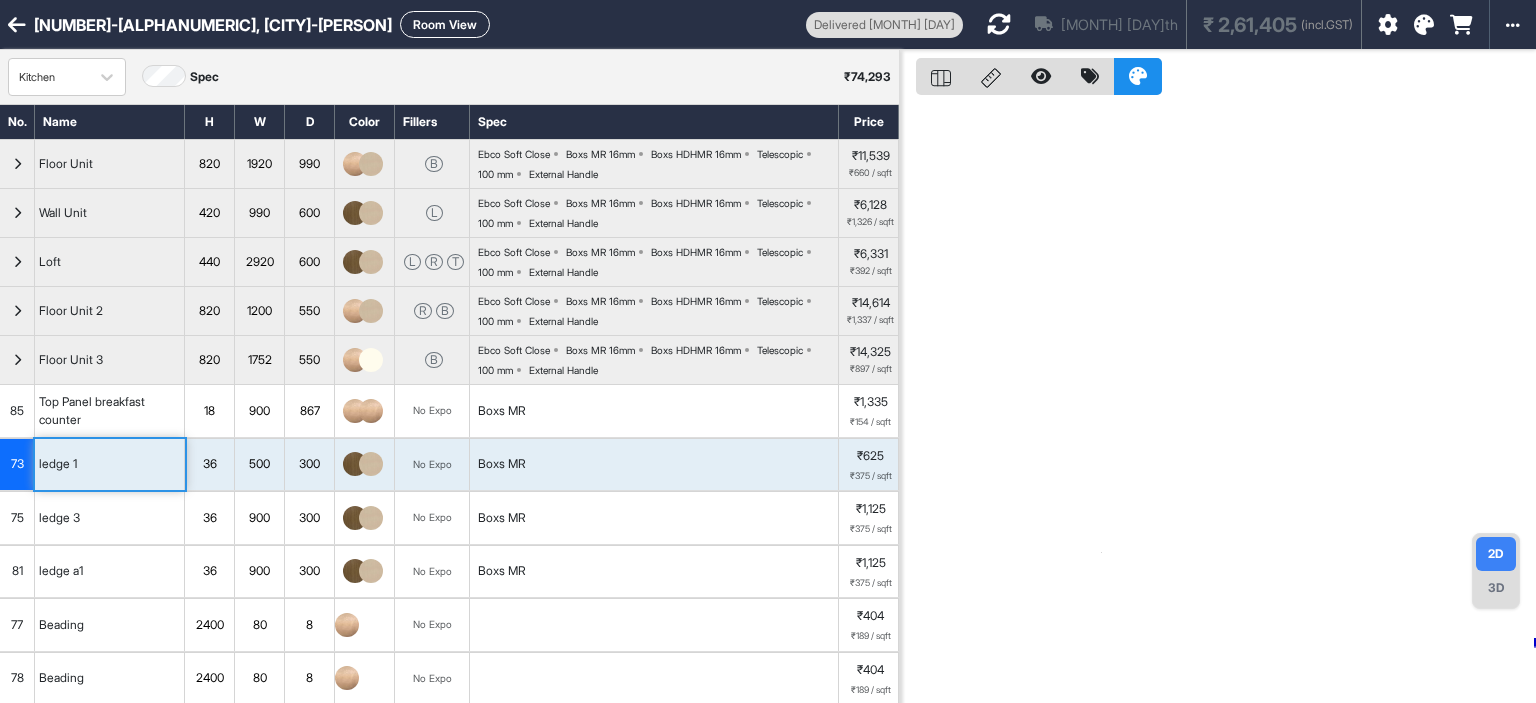 click at bounding box center [1218, 401] 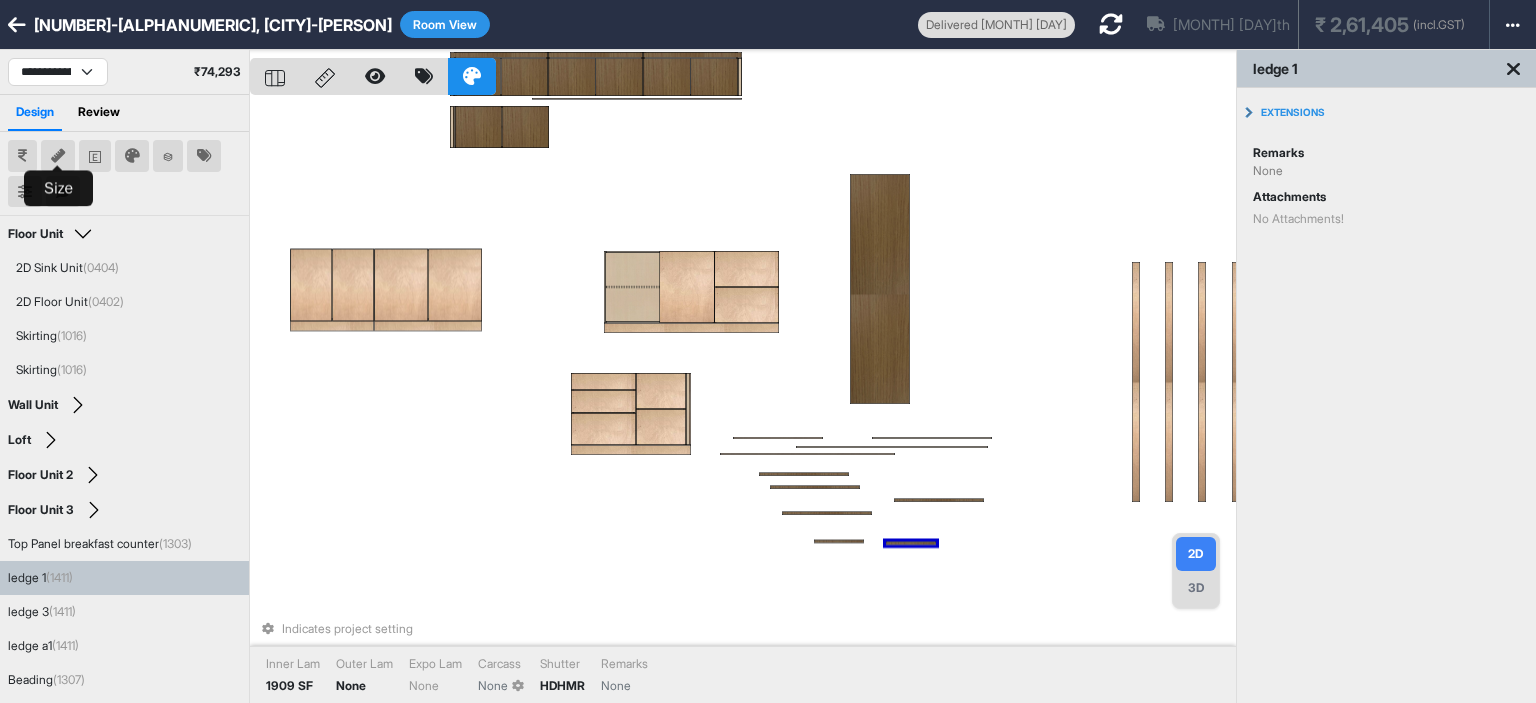 click at bounding box center (58, 156) 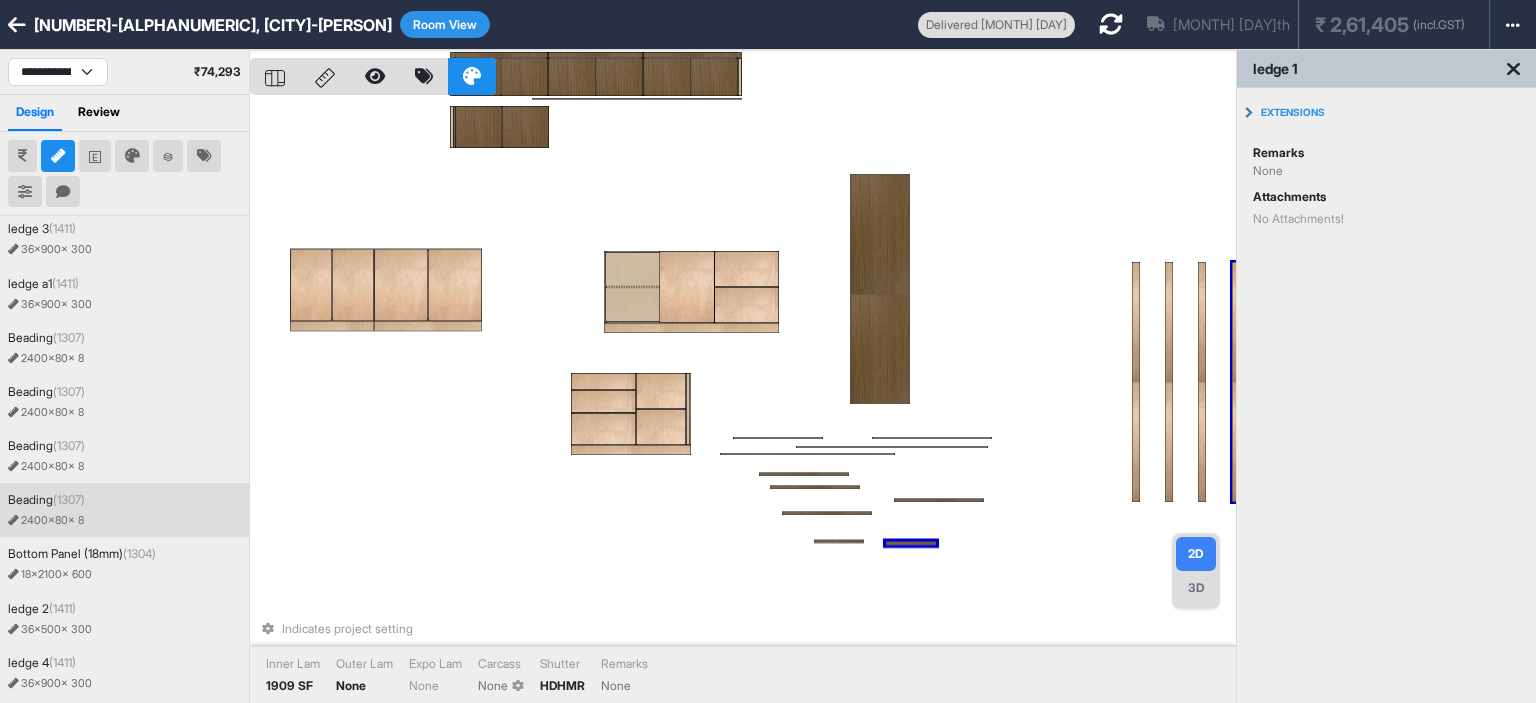 scroll, scrollTop: 455, scrollLeft: 0, axis: vertical 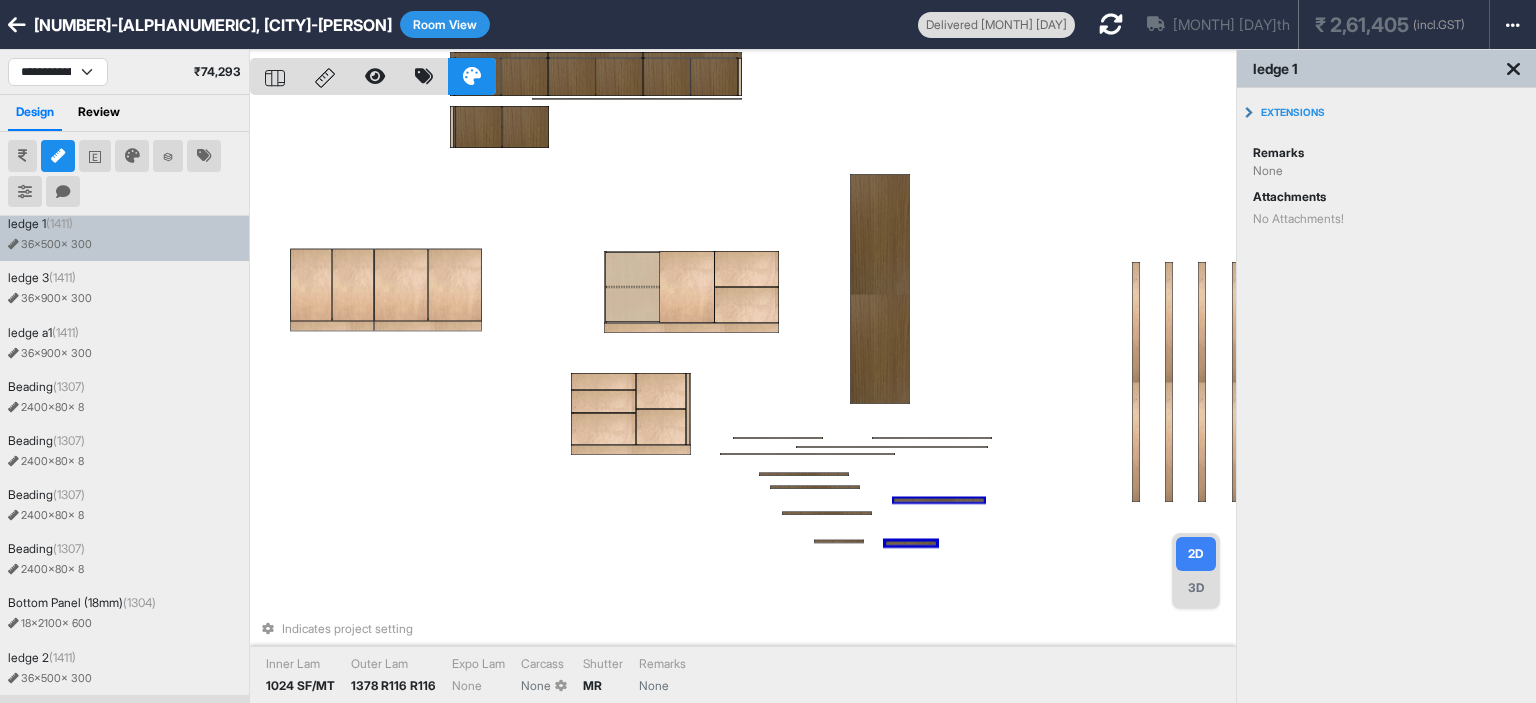 click at bounding box center (939, 500) 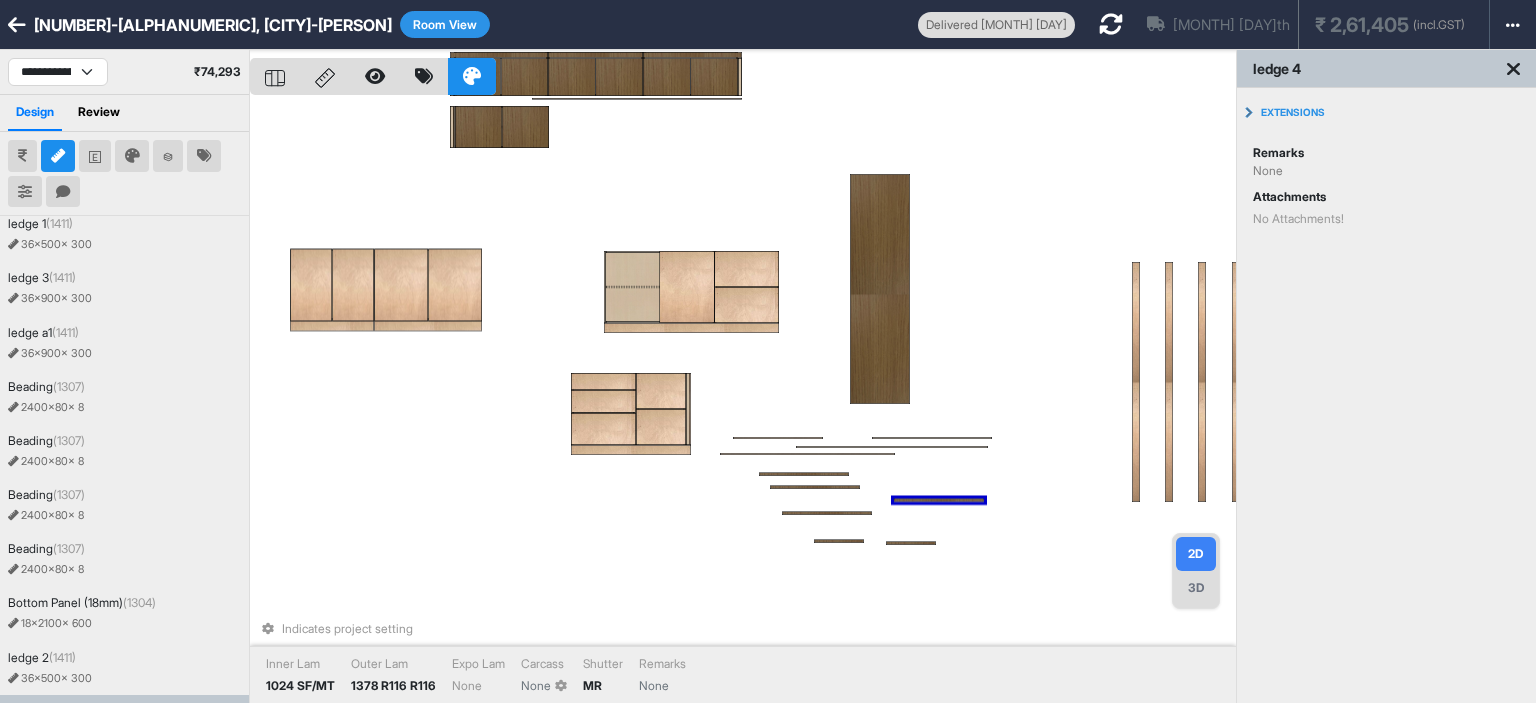 click at bounding box center [939, 500] 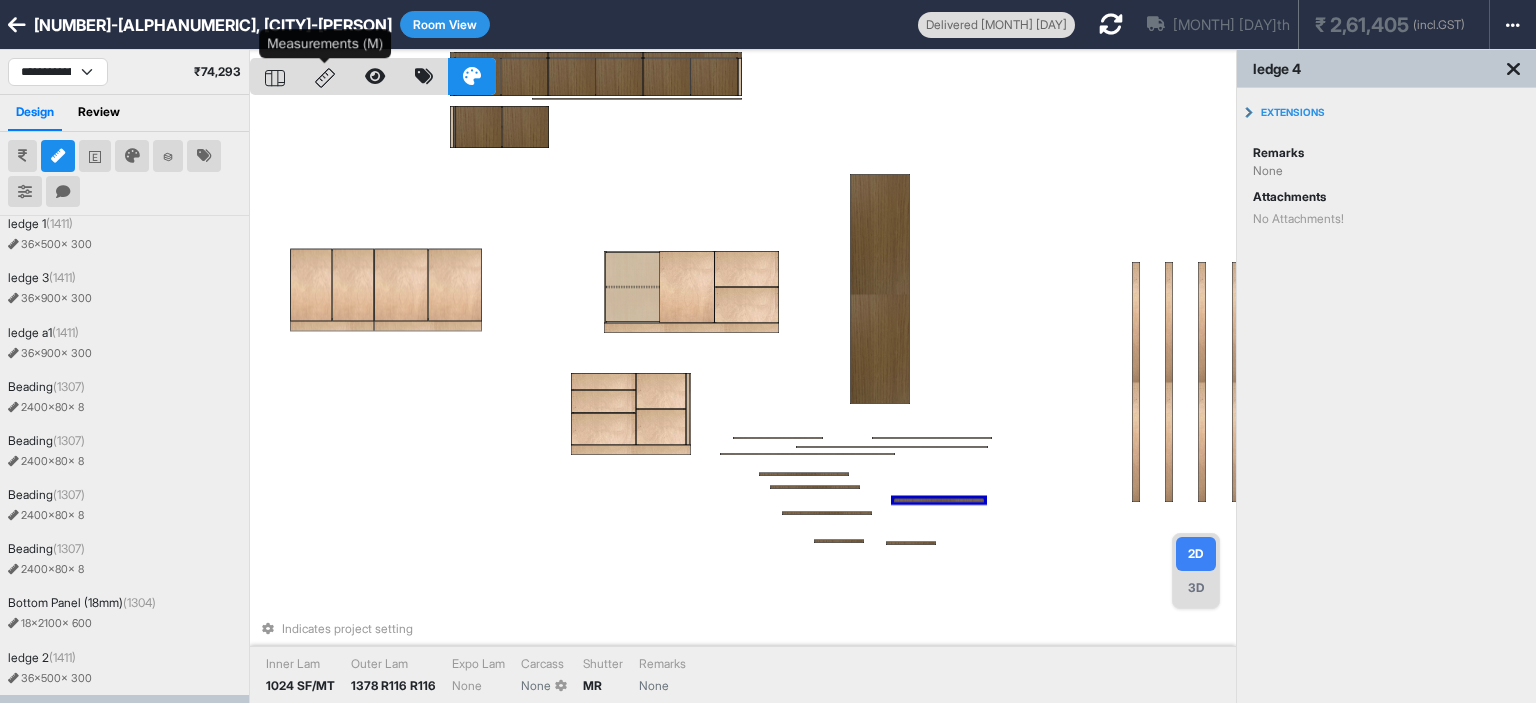 click at bounding box center (325, 76) 